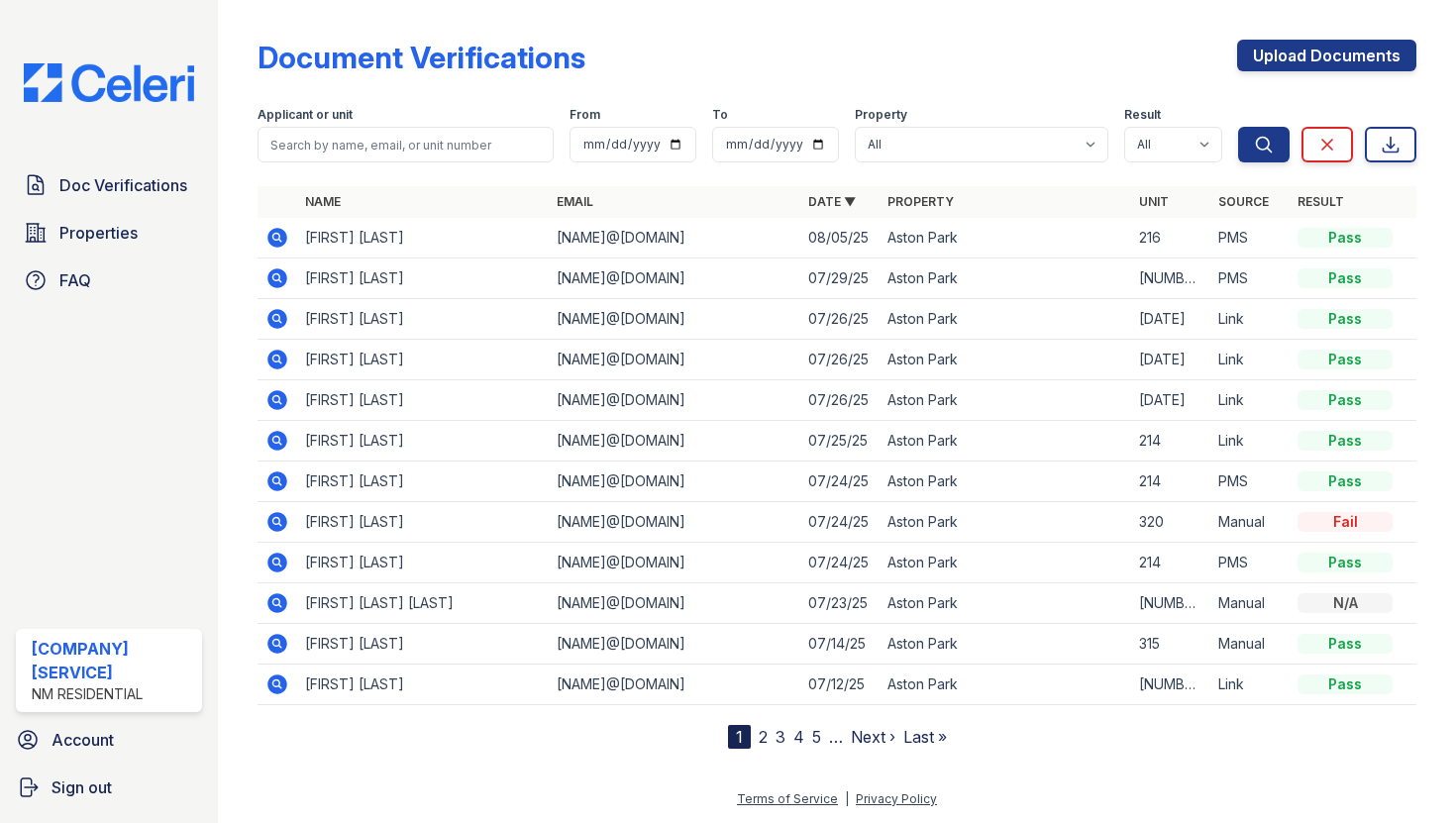 scroll, scrollTop: 0, scrollLeft: 0, axis: both 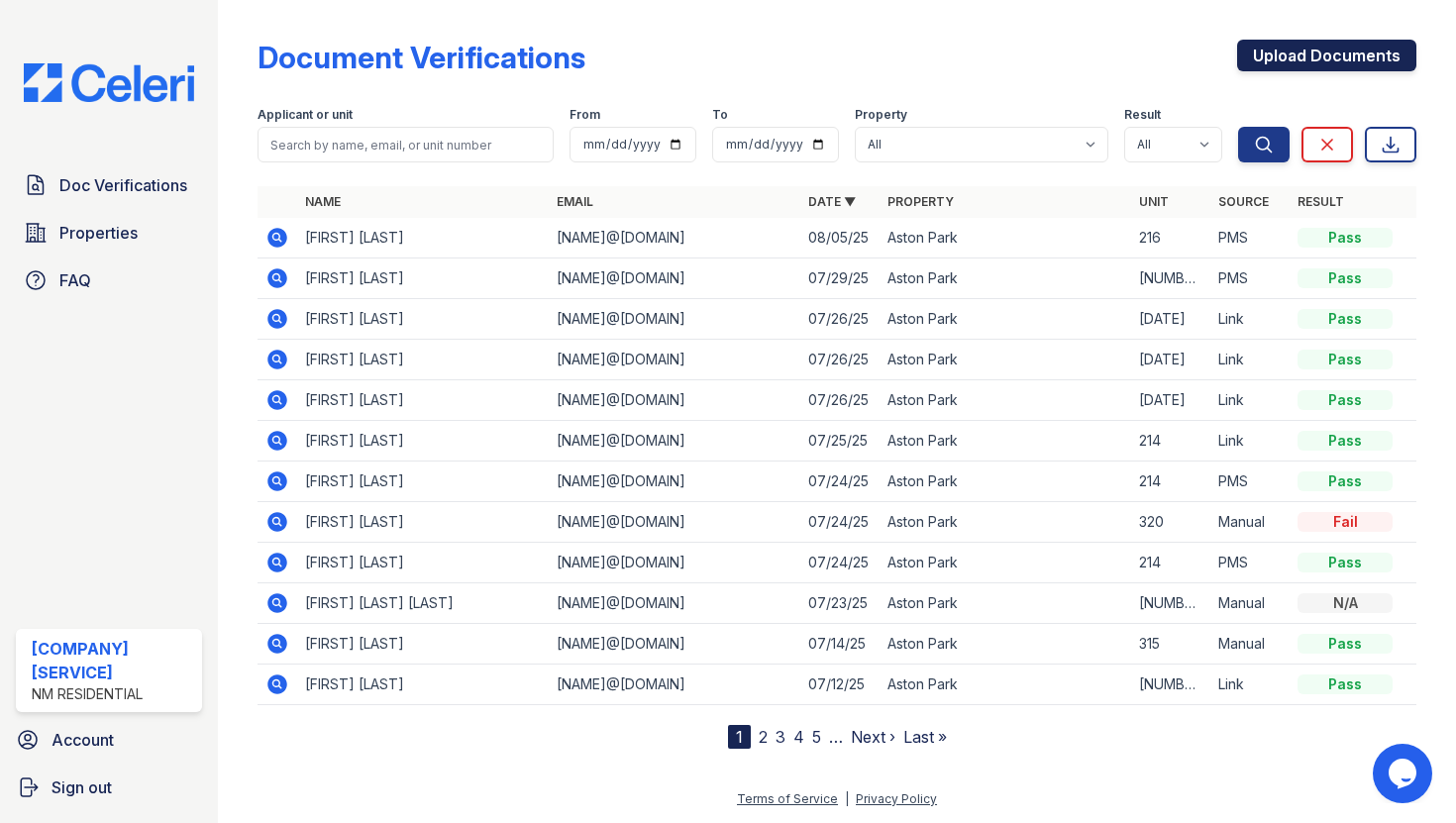 click on "Upload Documents" at bounding box center [1326, 55] 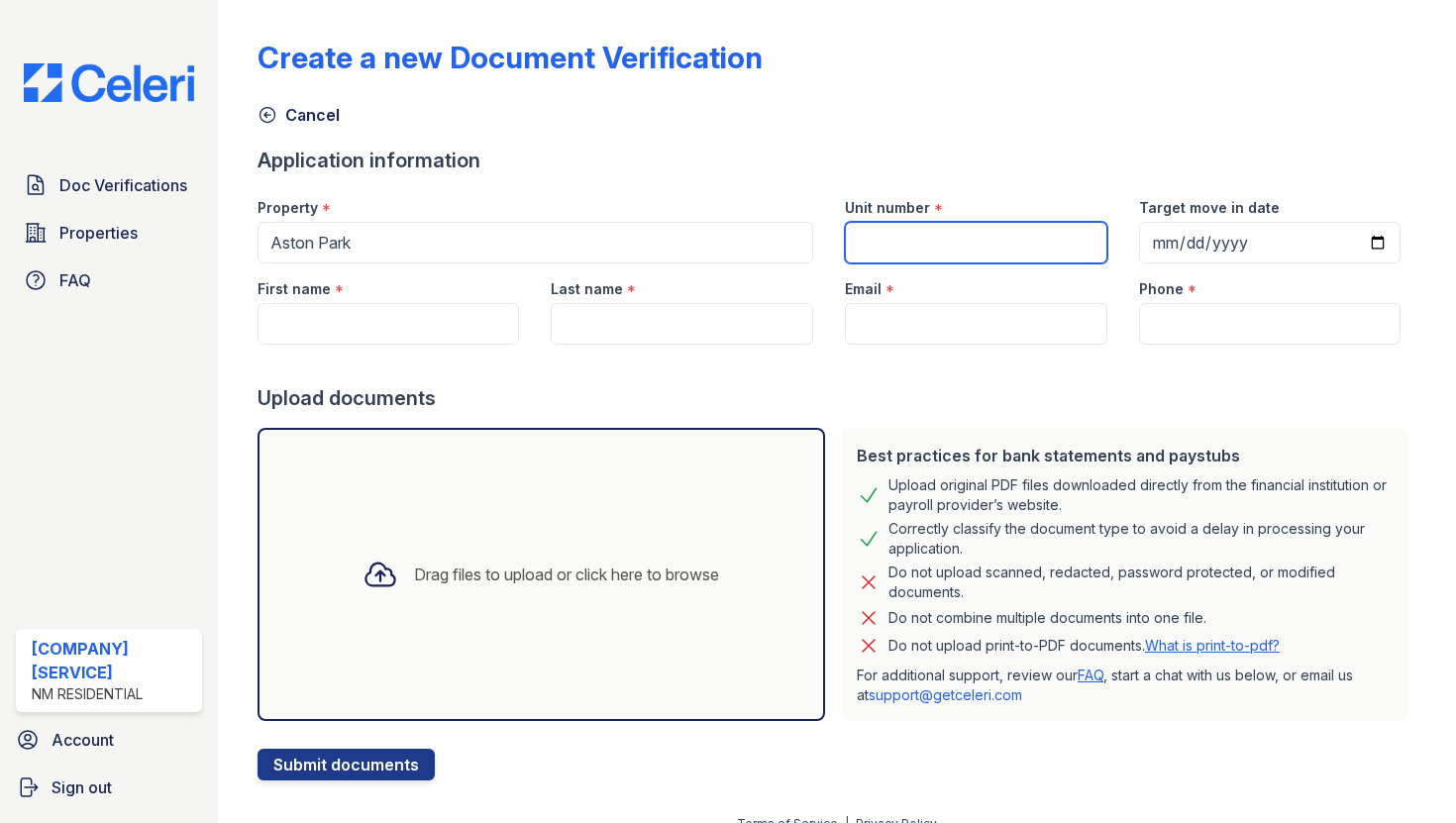 click on "Unit number" at bounding box center (976, 243) 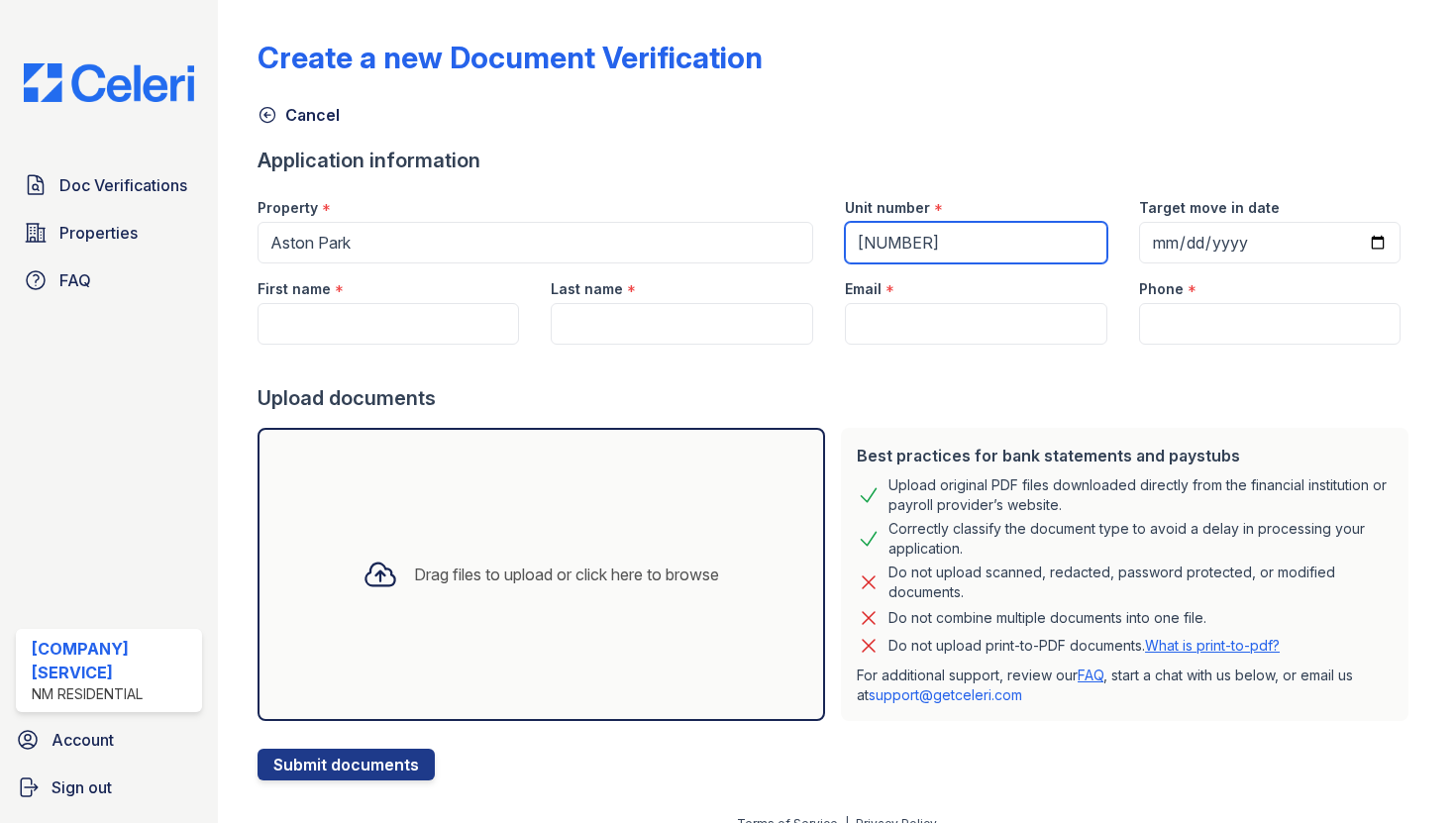 type on "[NUMBER]" 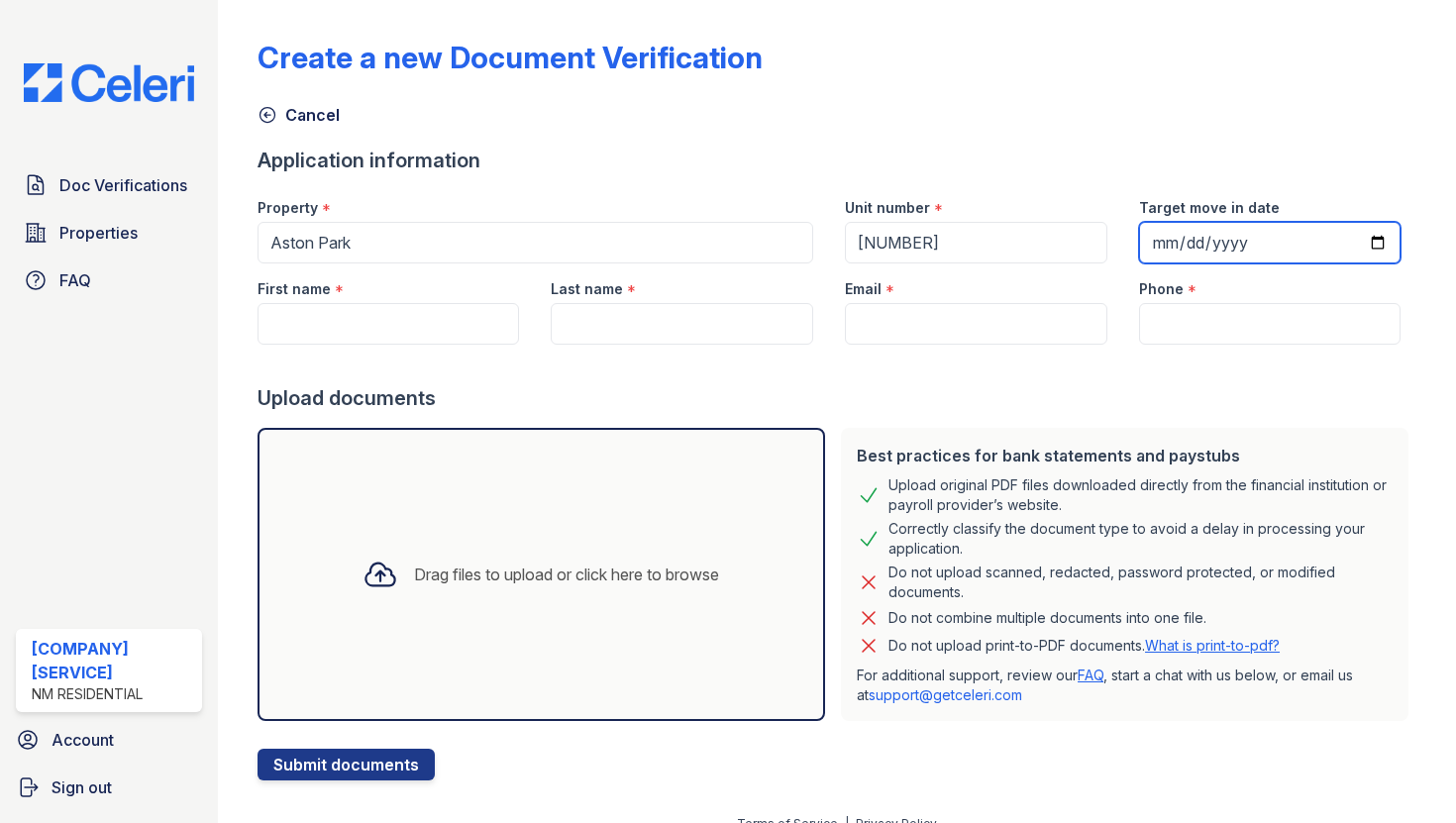 click on "Target move in date" at bounding box center (1270, 243) 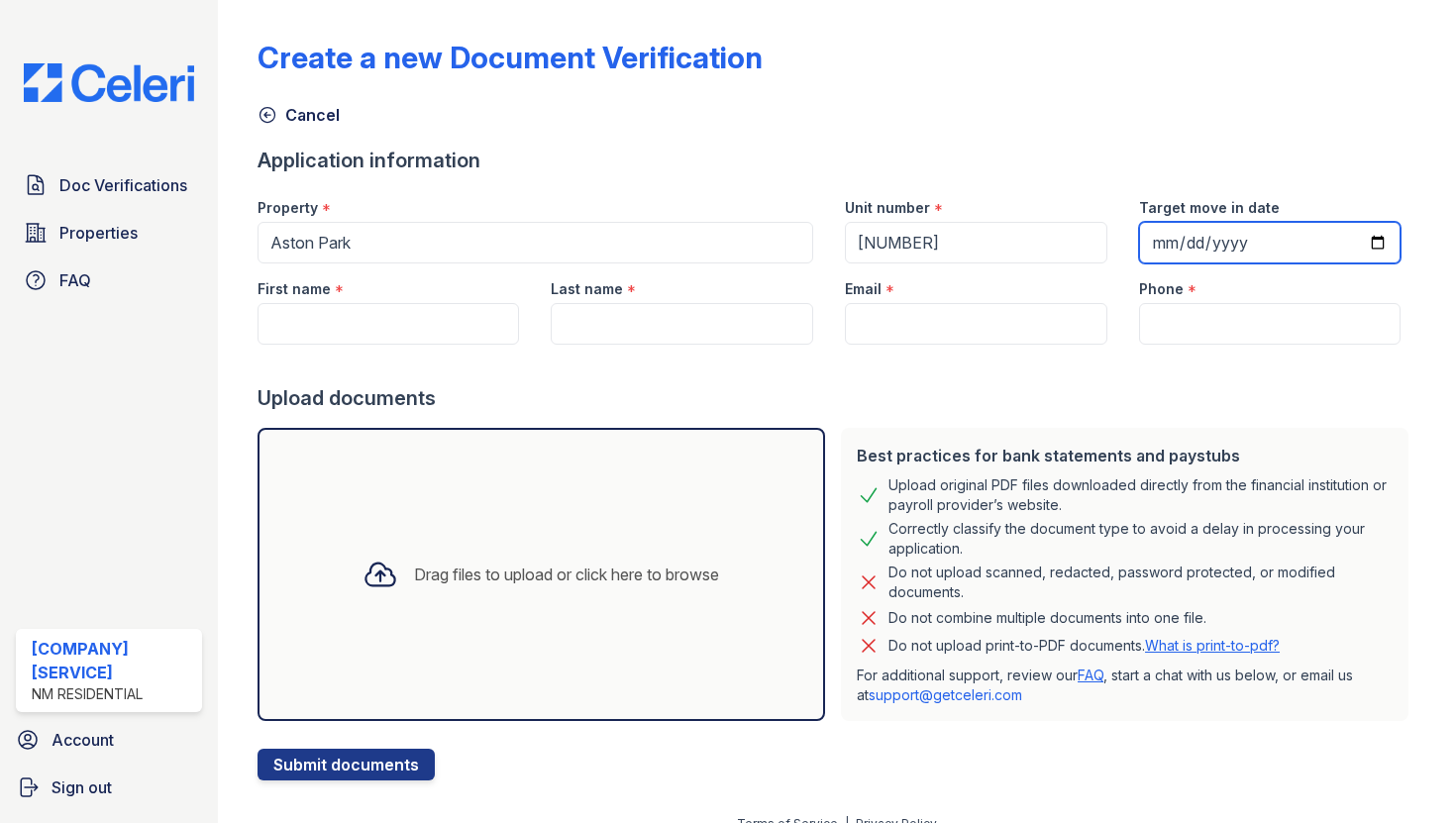type on "[DATE]" 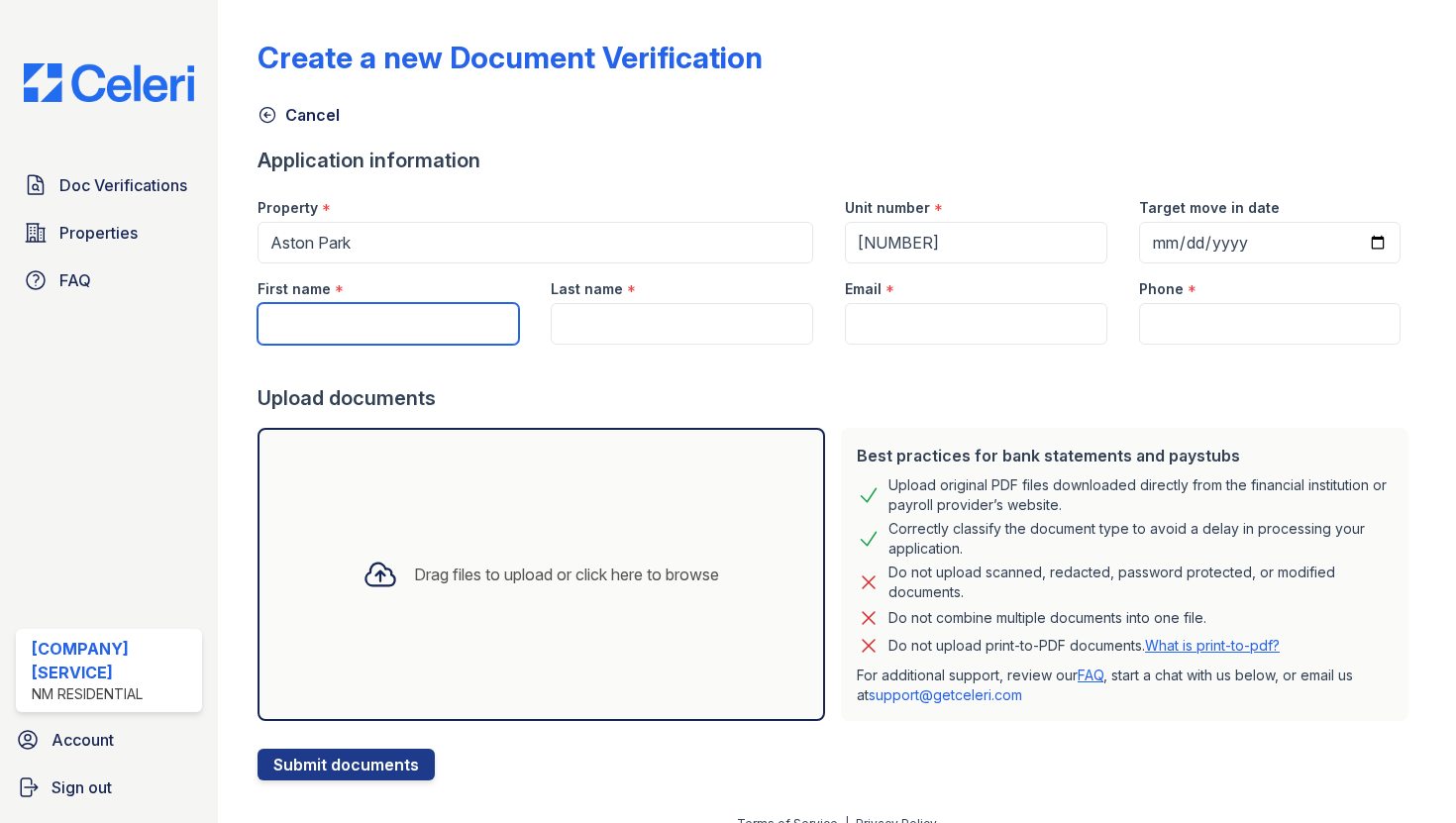 click on "First name" at bounding box center (388, 324) 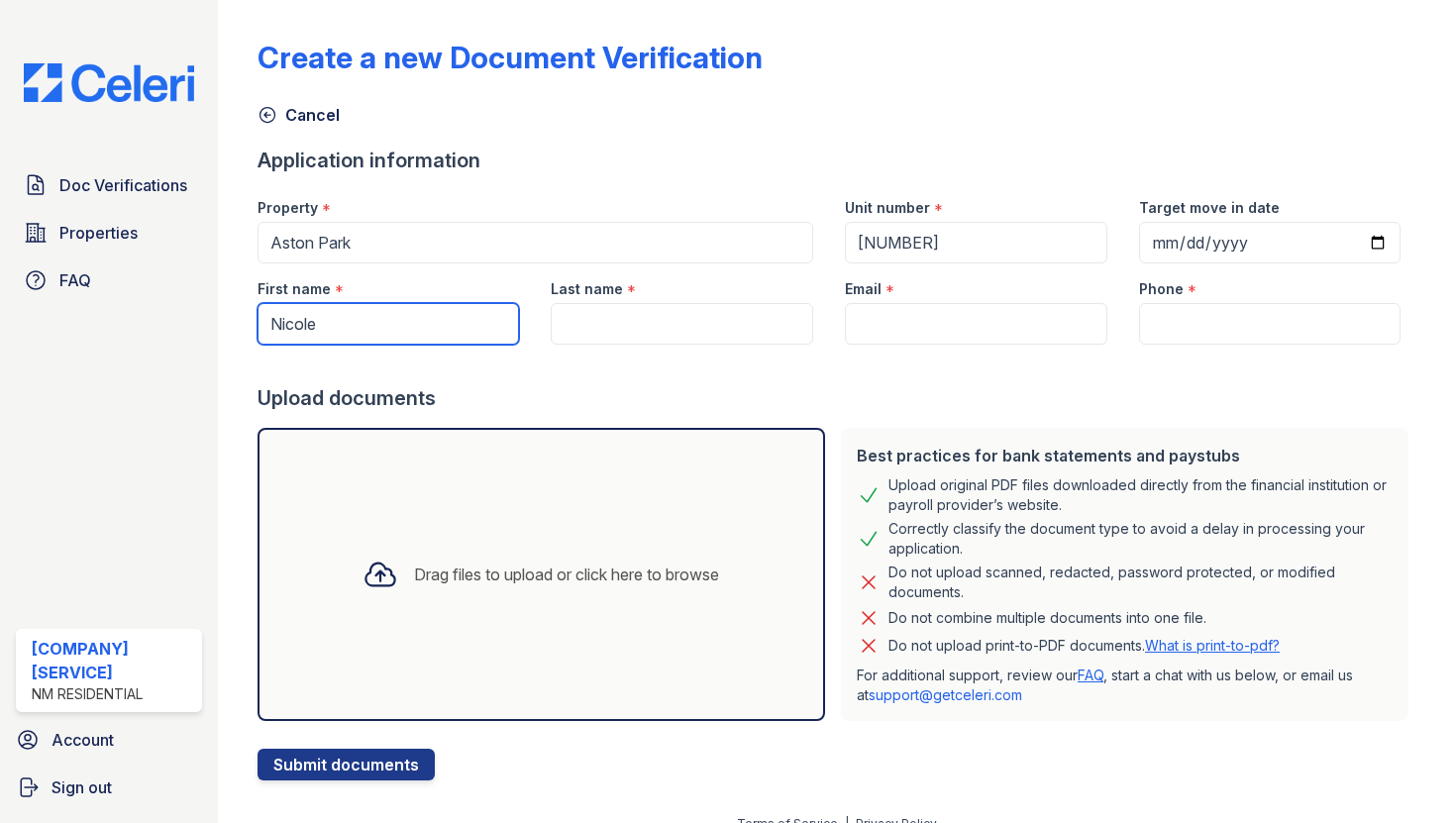 type on "Nicole" 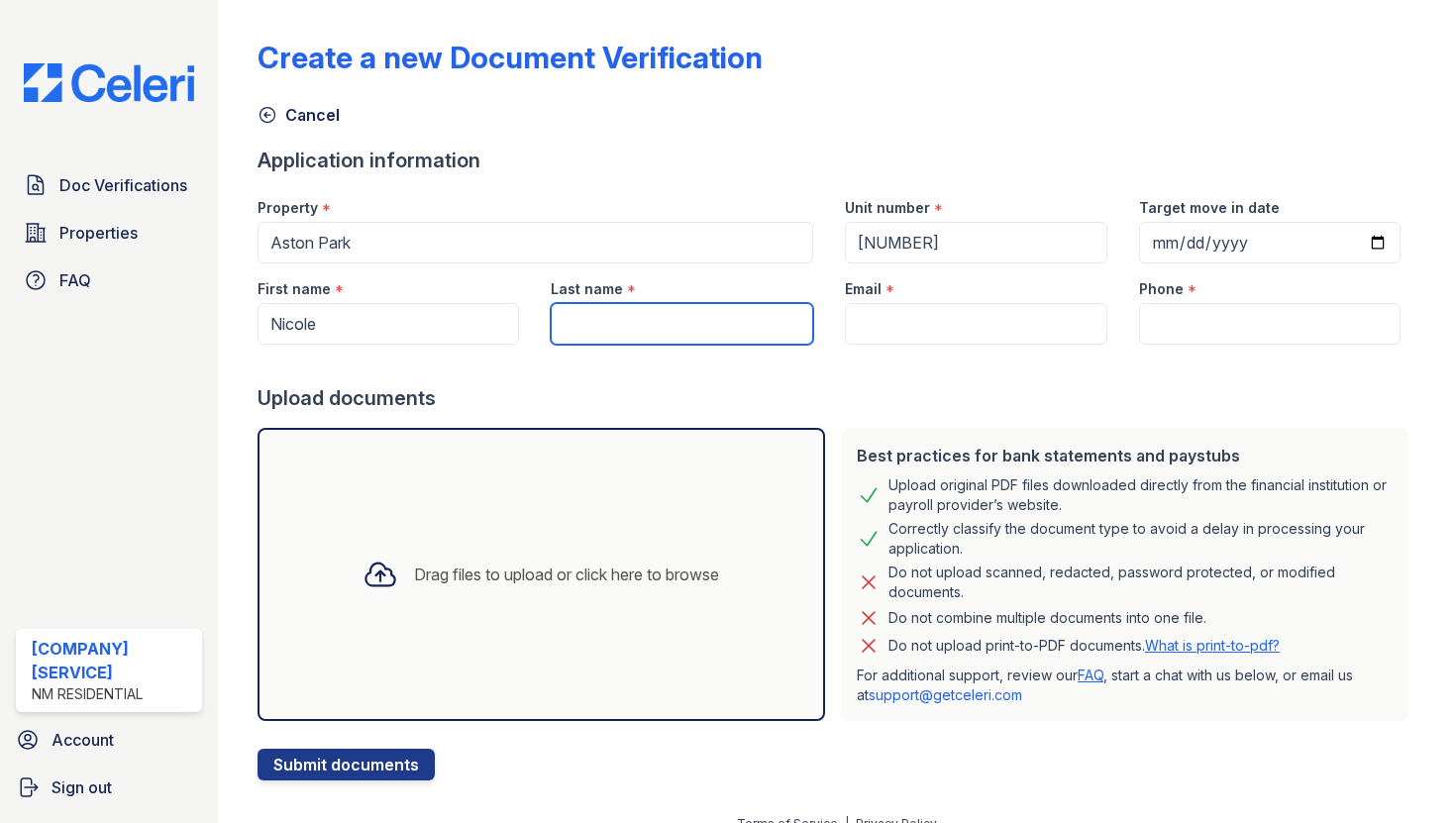 click on "Last name" at bounding box center [681, 324] 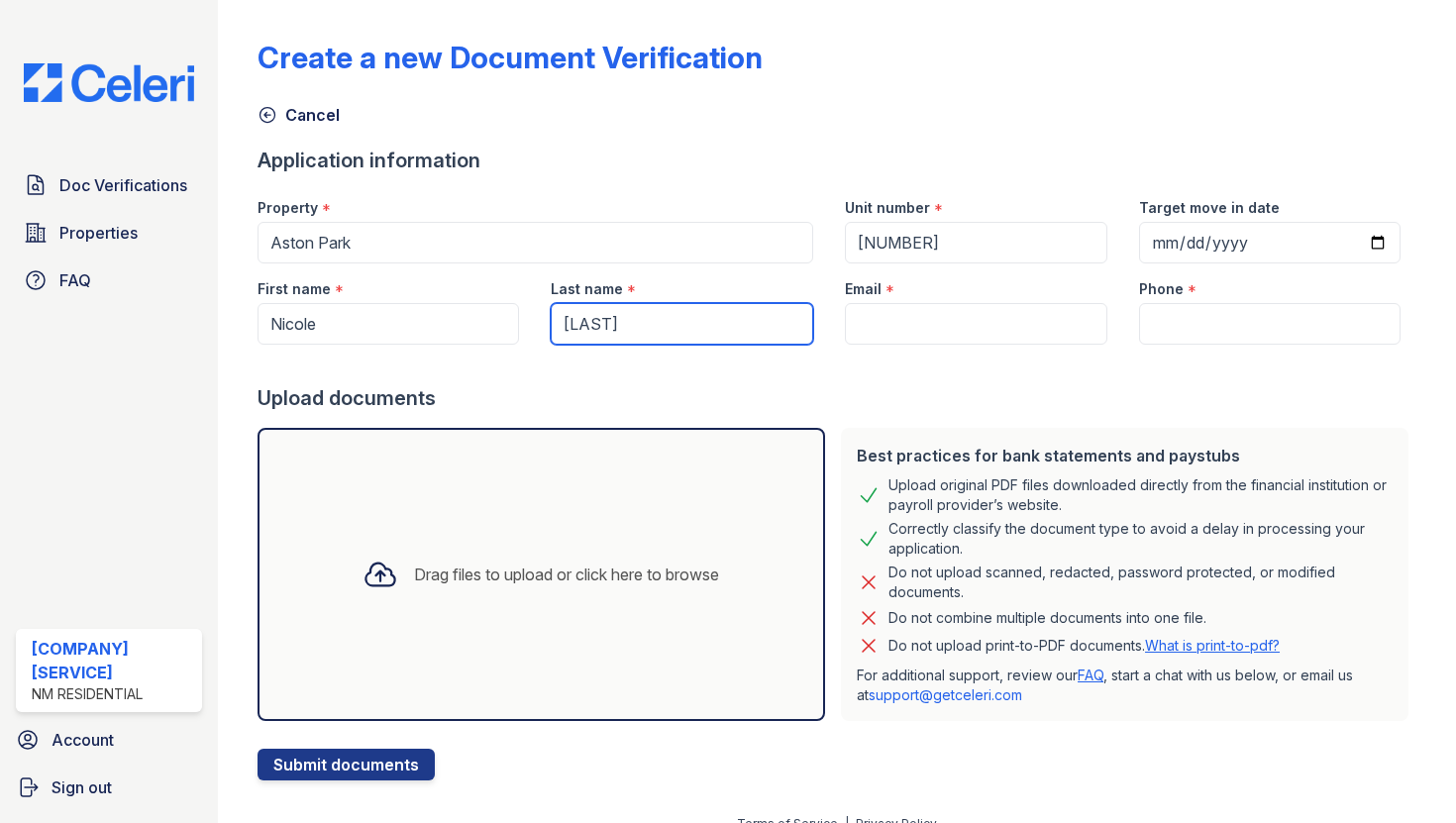 type on "[LAST]" 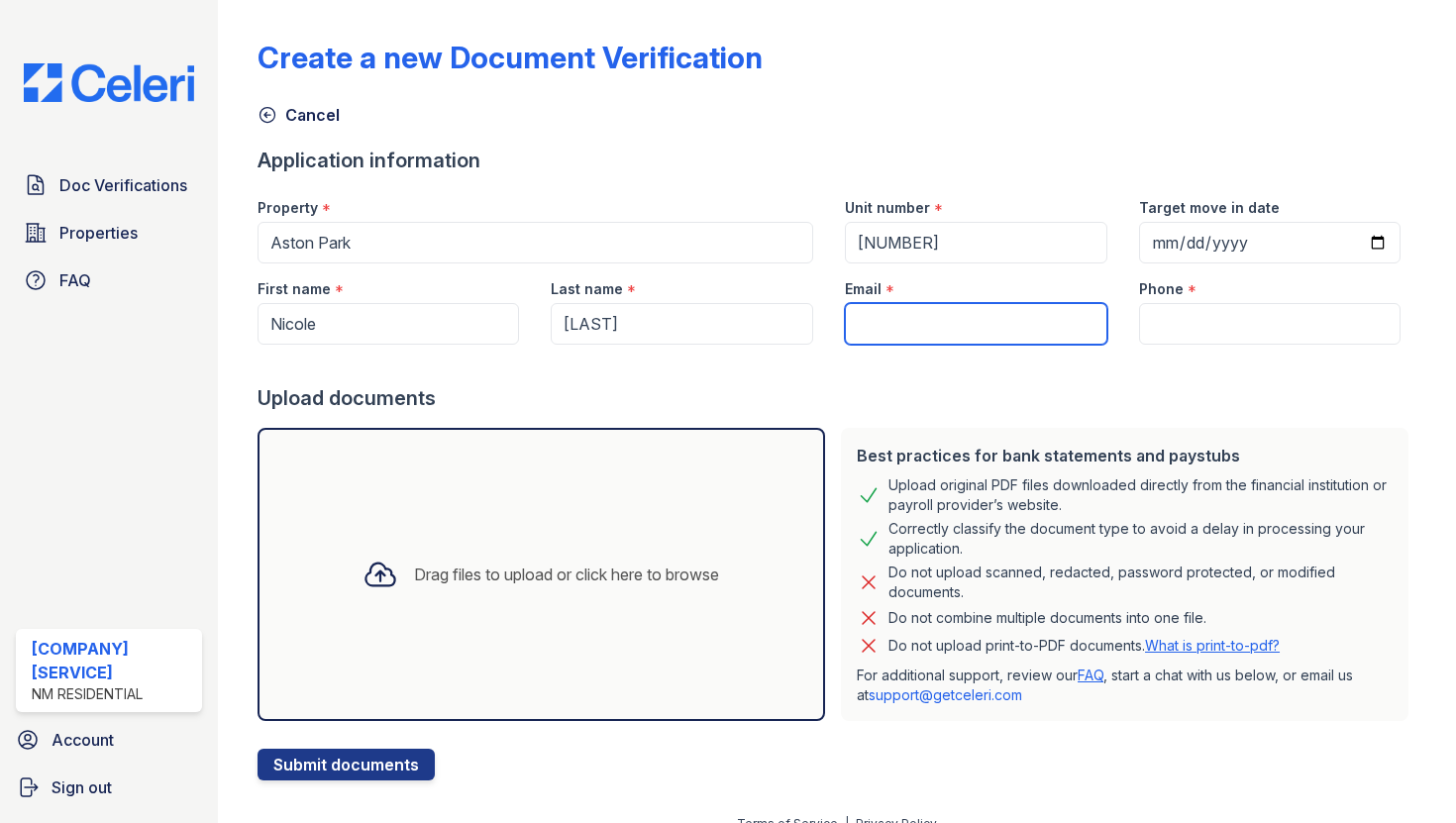 click on "Email" at bounding box center [976, 324] 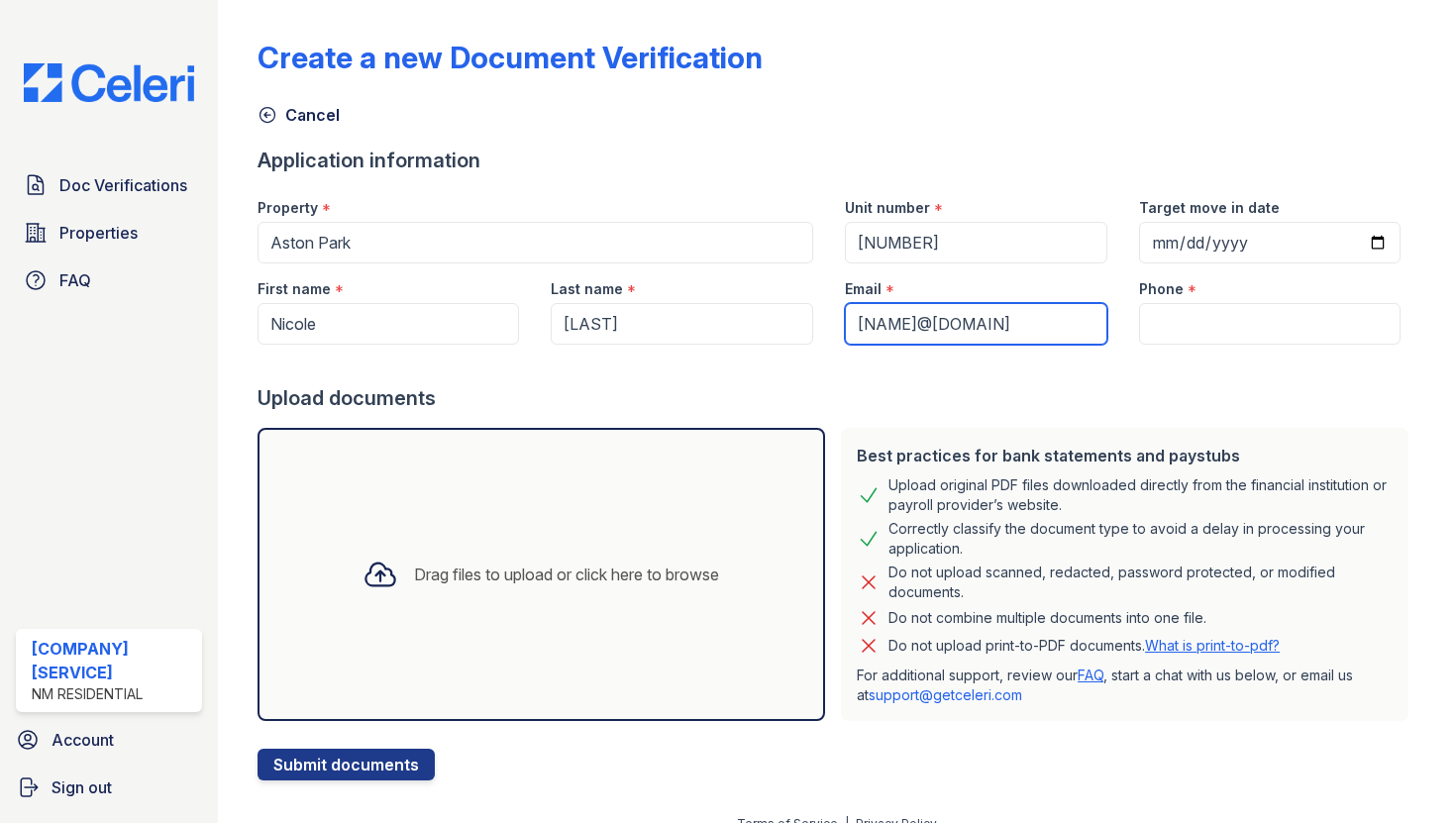 type on "[NAME]@[DOMAIN]" 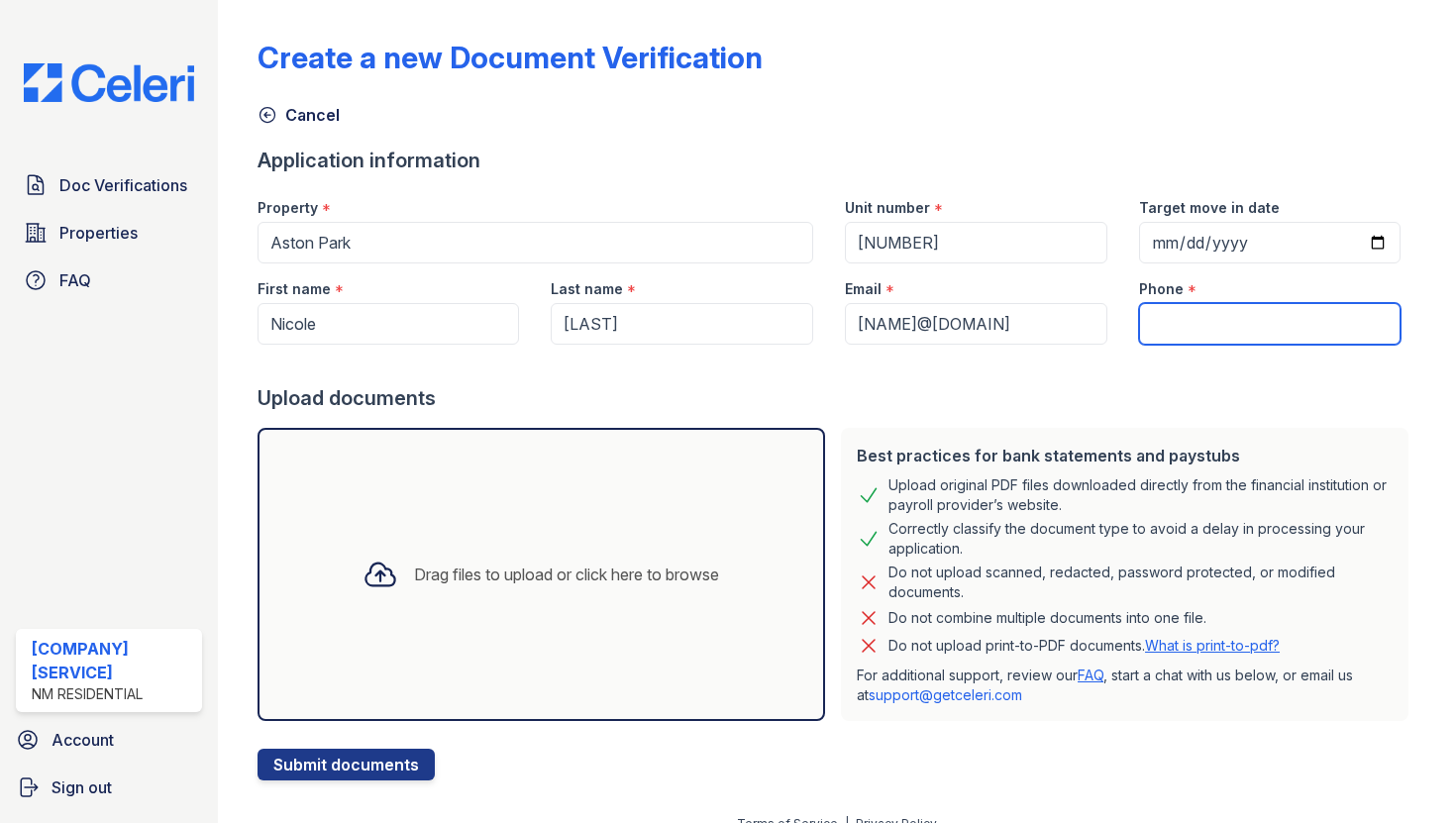 click on "Phone" at bounding box center (1270, 324) 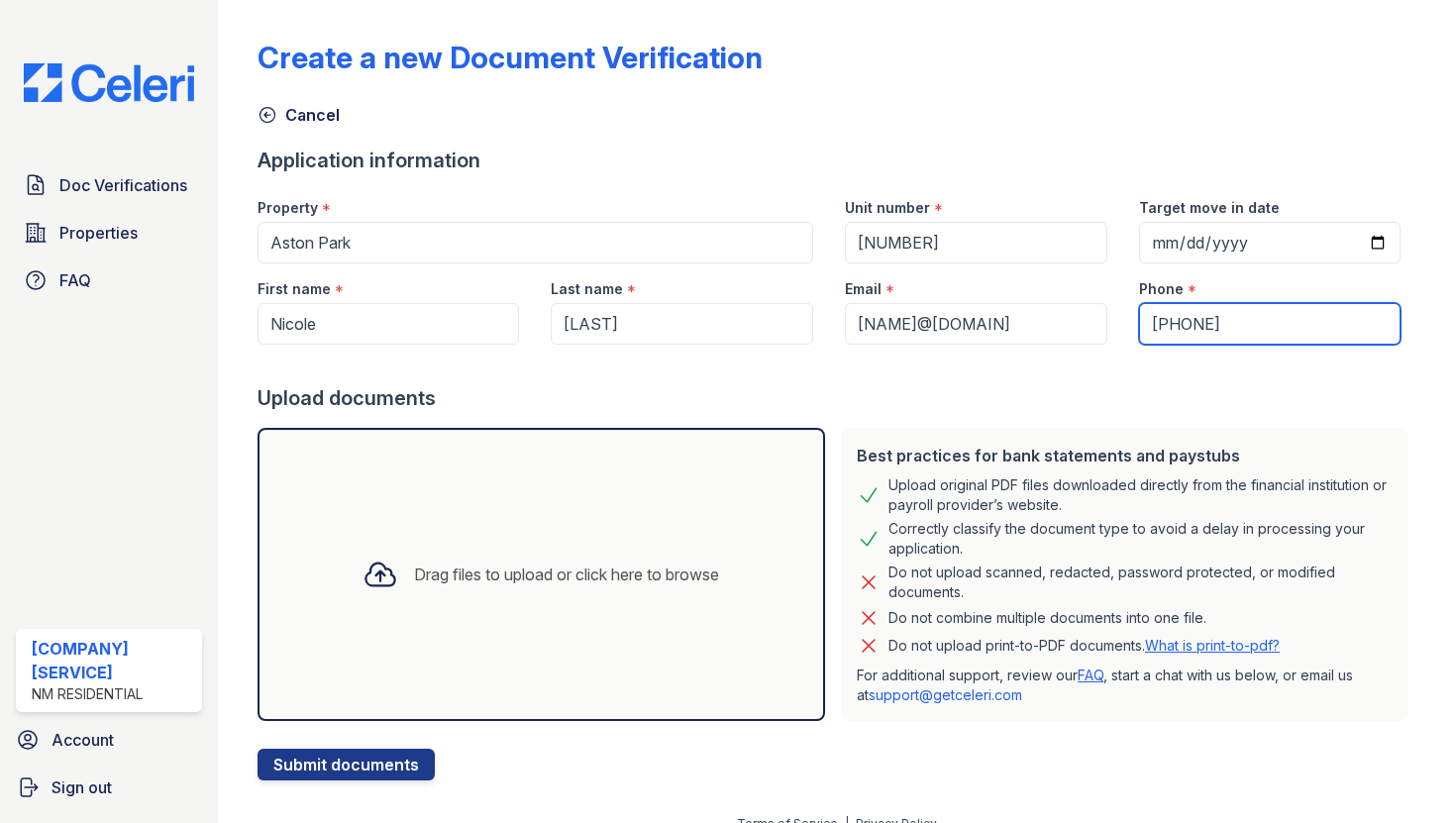 type on "[PHONE]" 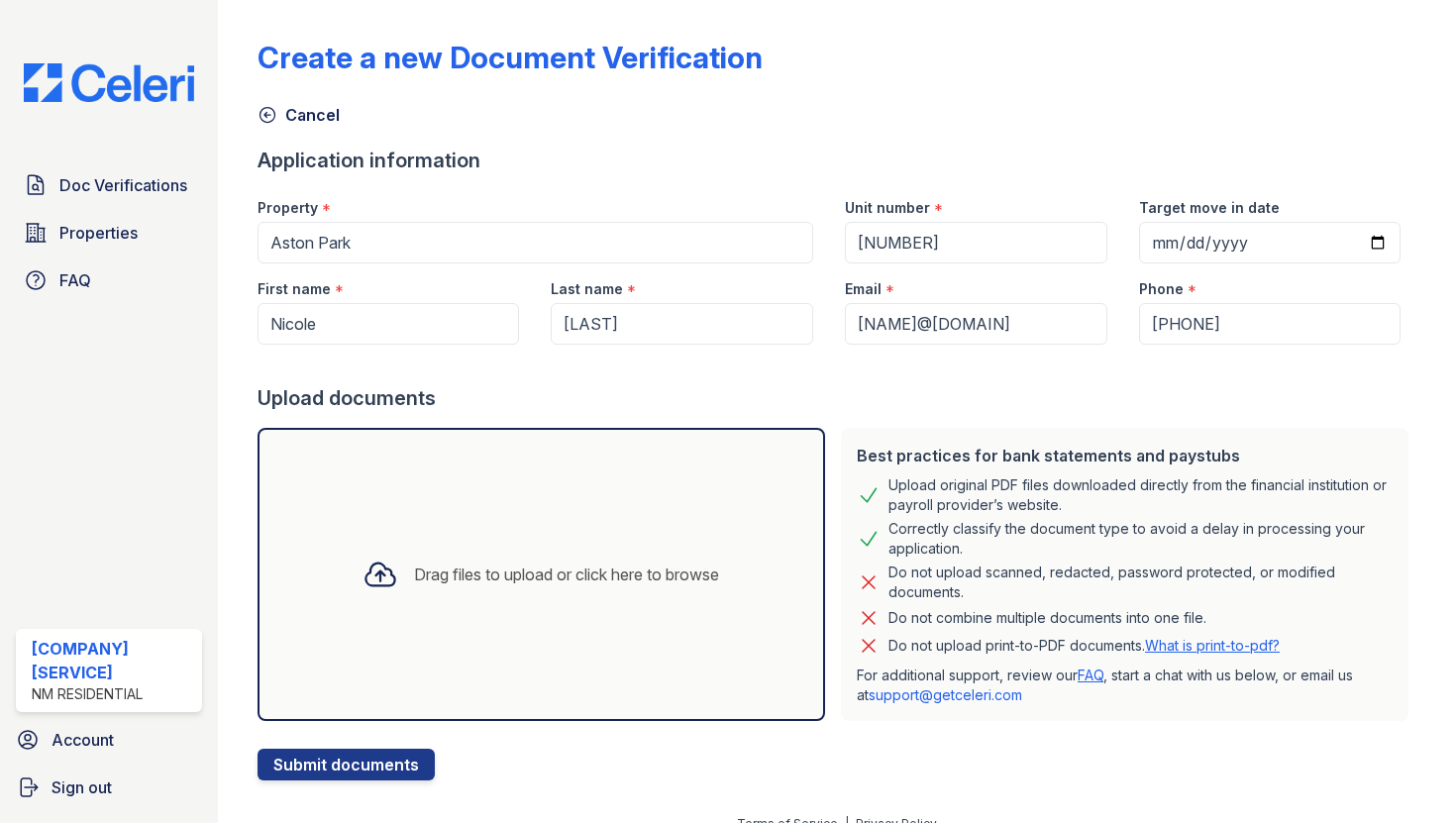 click on "Drag files to upload or click here to browse" at bounding box center [541, 574] 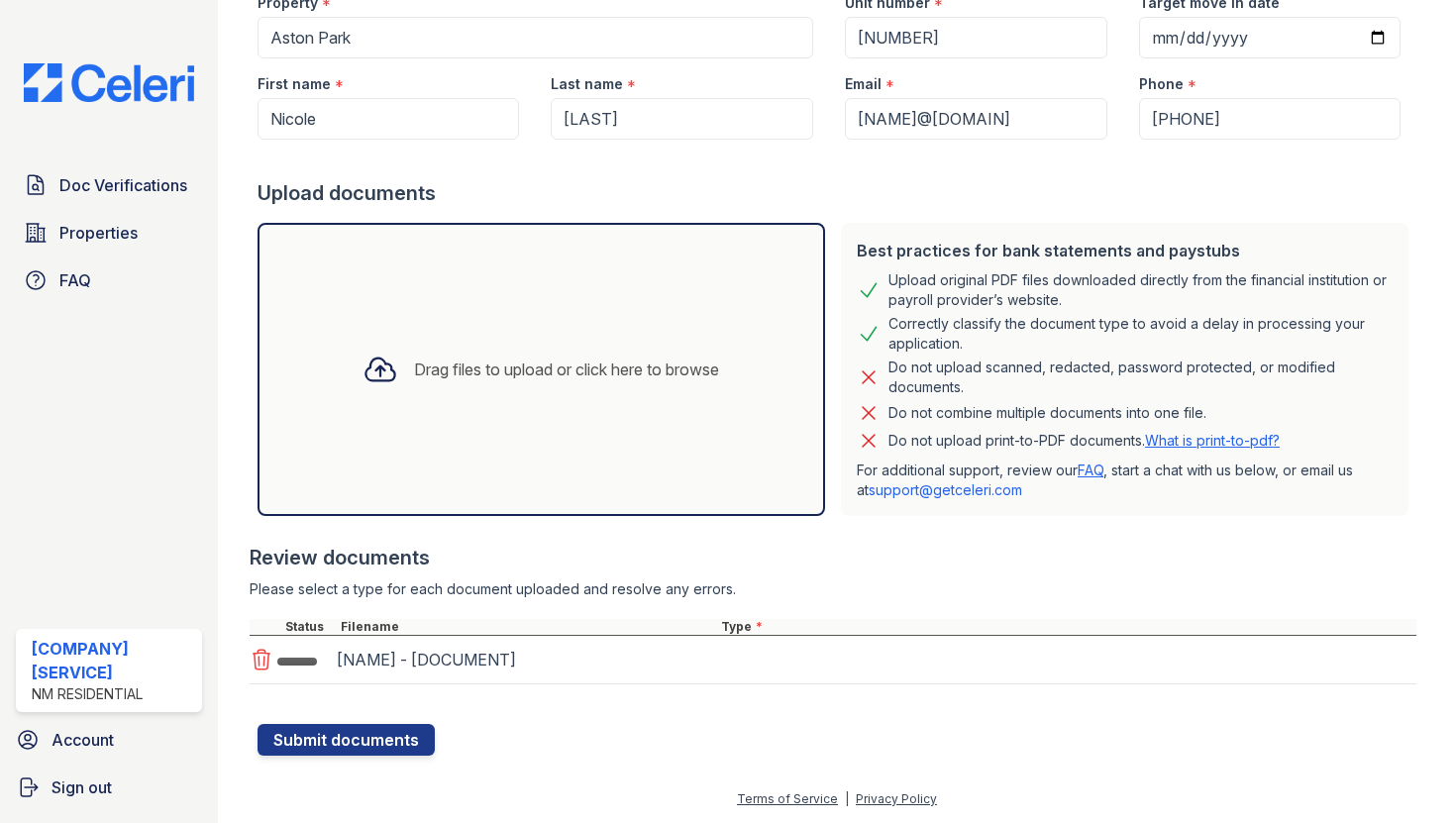 scroll, scrollTop: 211, scrollLeft: 0, axis: vertical 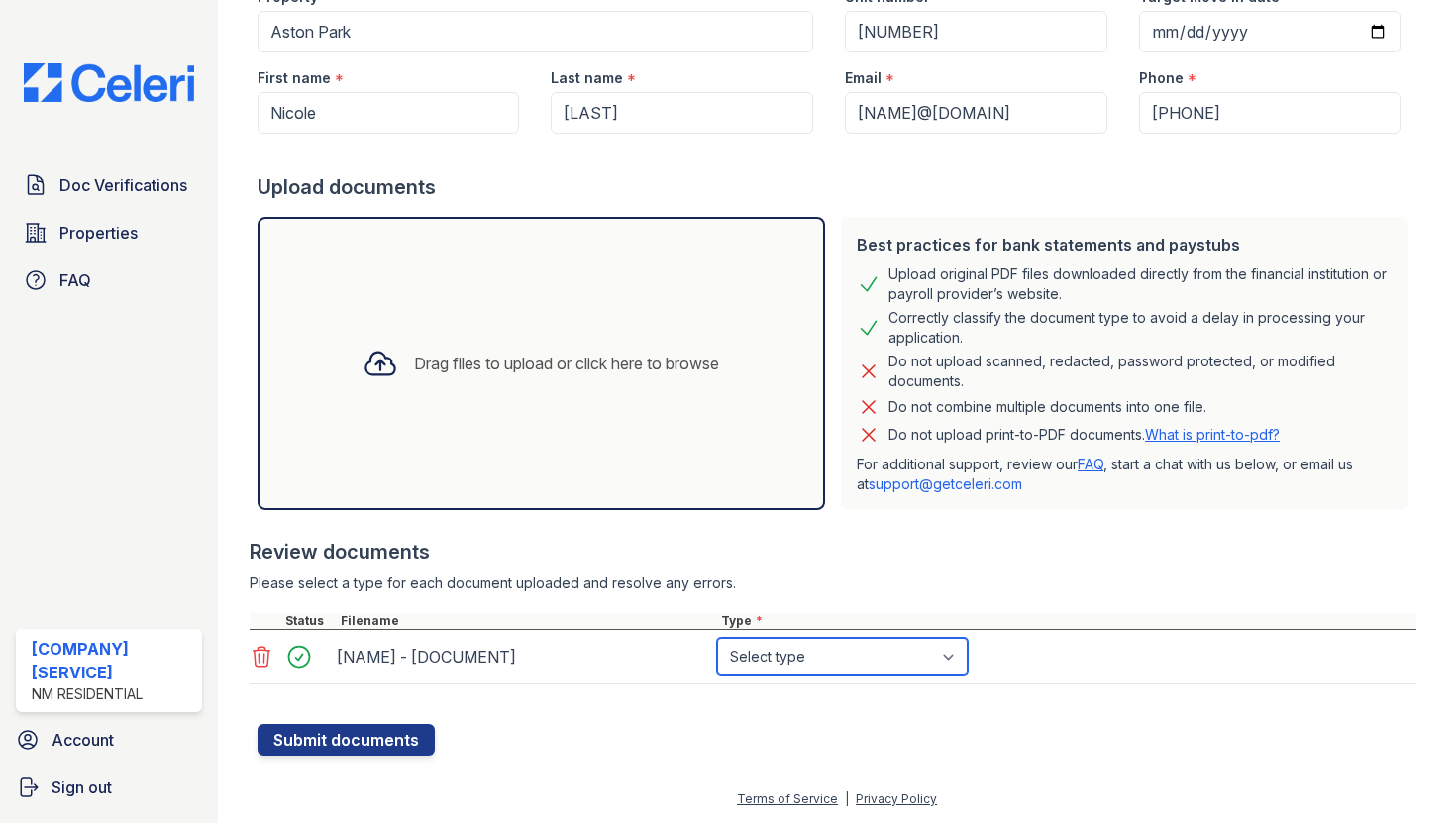 click on "Select type
Paystub
Bank Statement
Offer Letter
Tax Documents
Benefit Award Letter
Investment Account Statement
Other" at bounding box center (842, 657) 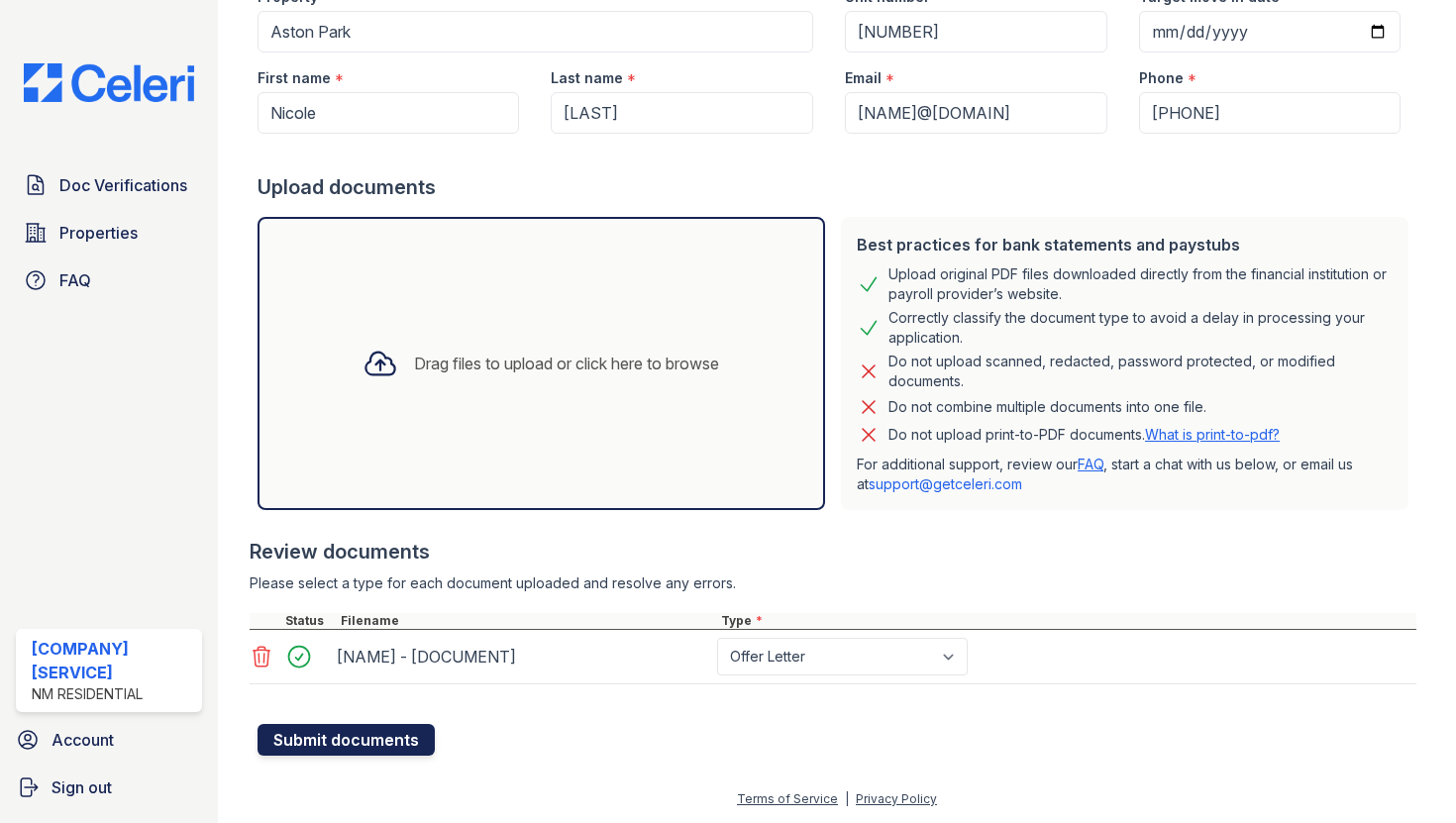 click on "Submit documents" at bounding box center (346, 740) 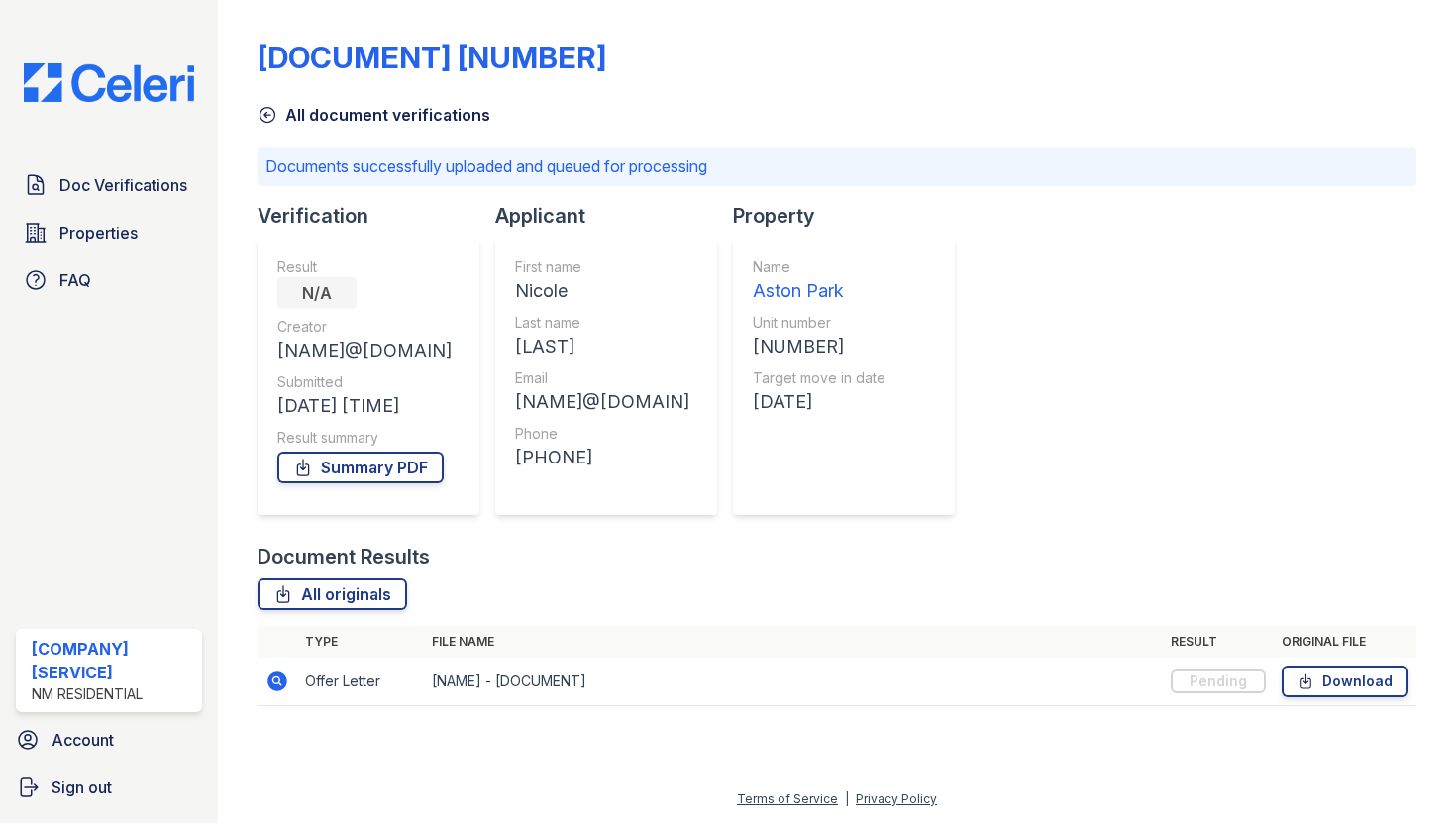click 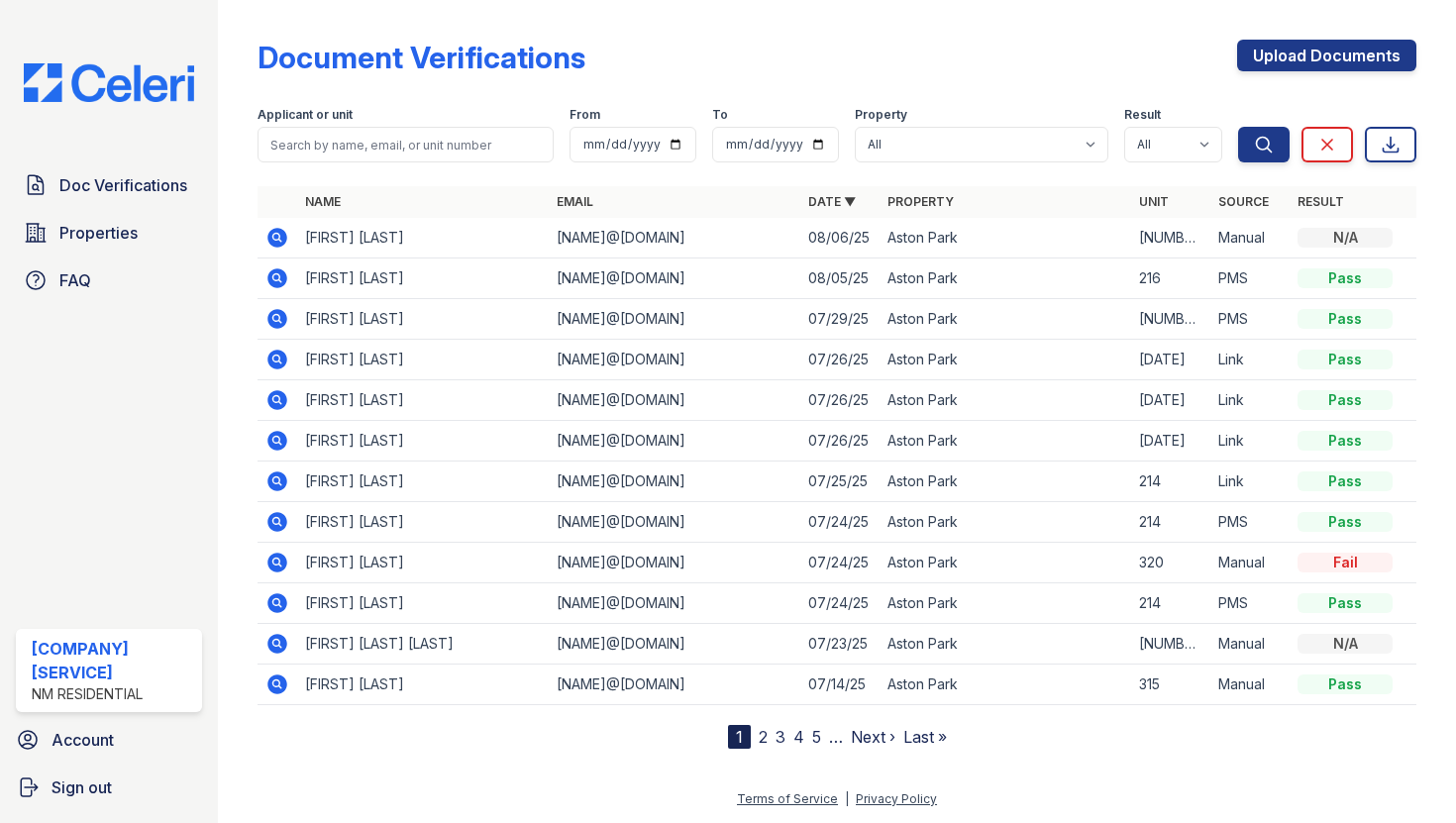 click 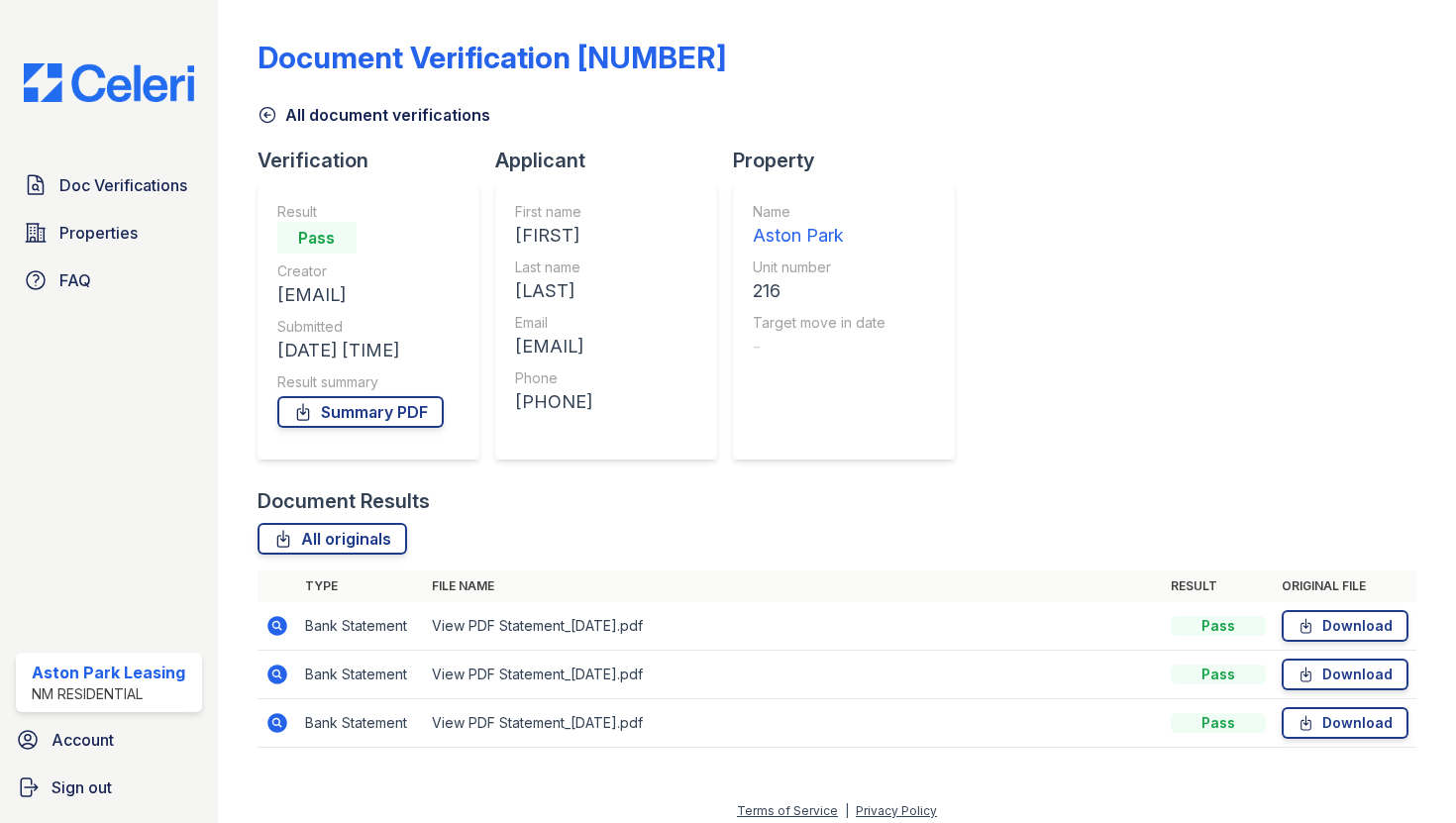 scroll, scrollTop: 0, scrollLeft: 0, axis: both 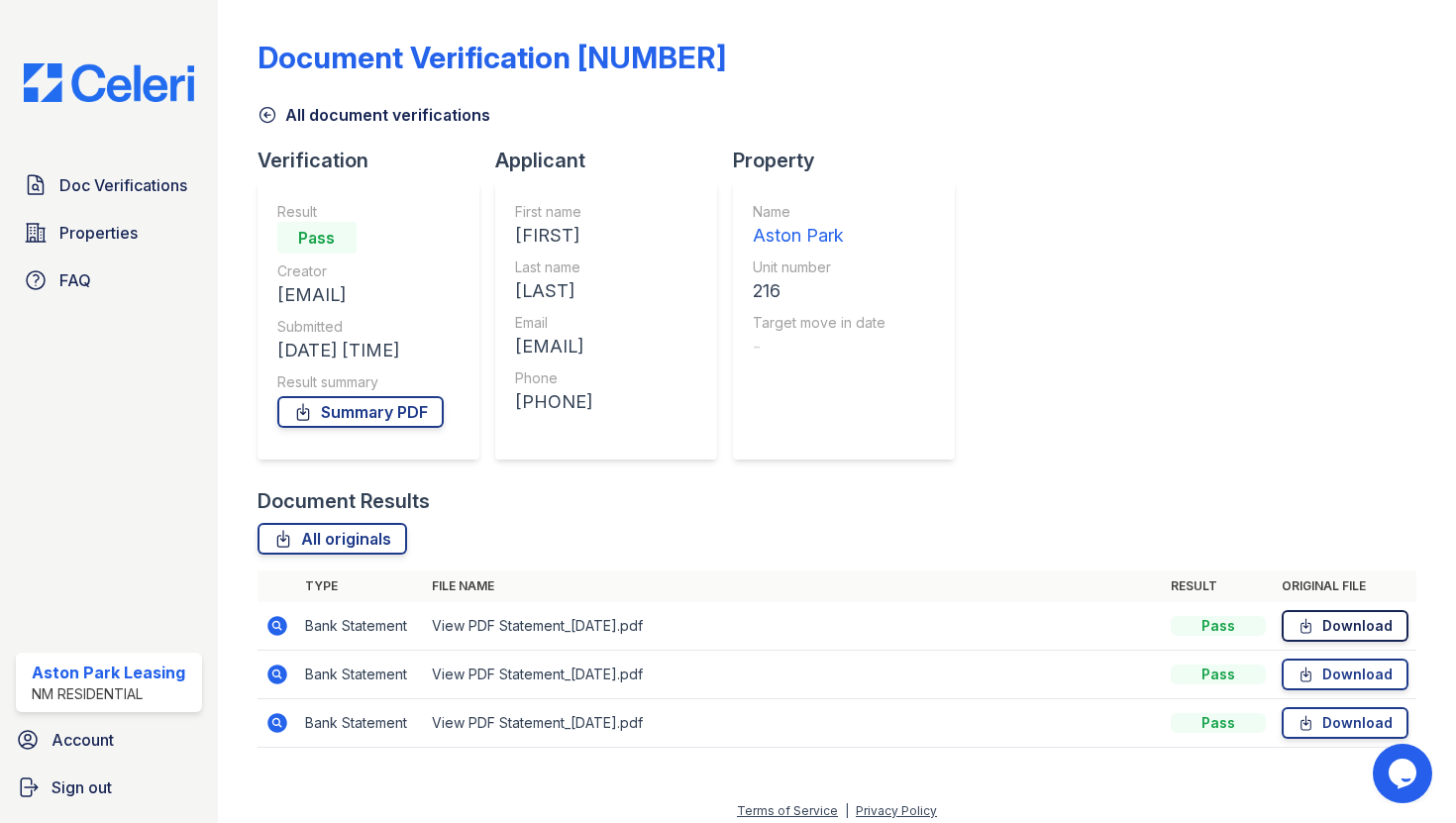 click on "Download" at bounding box center [1345, 626] 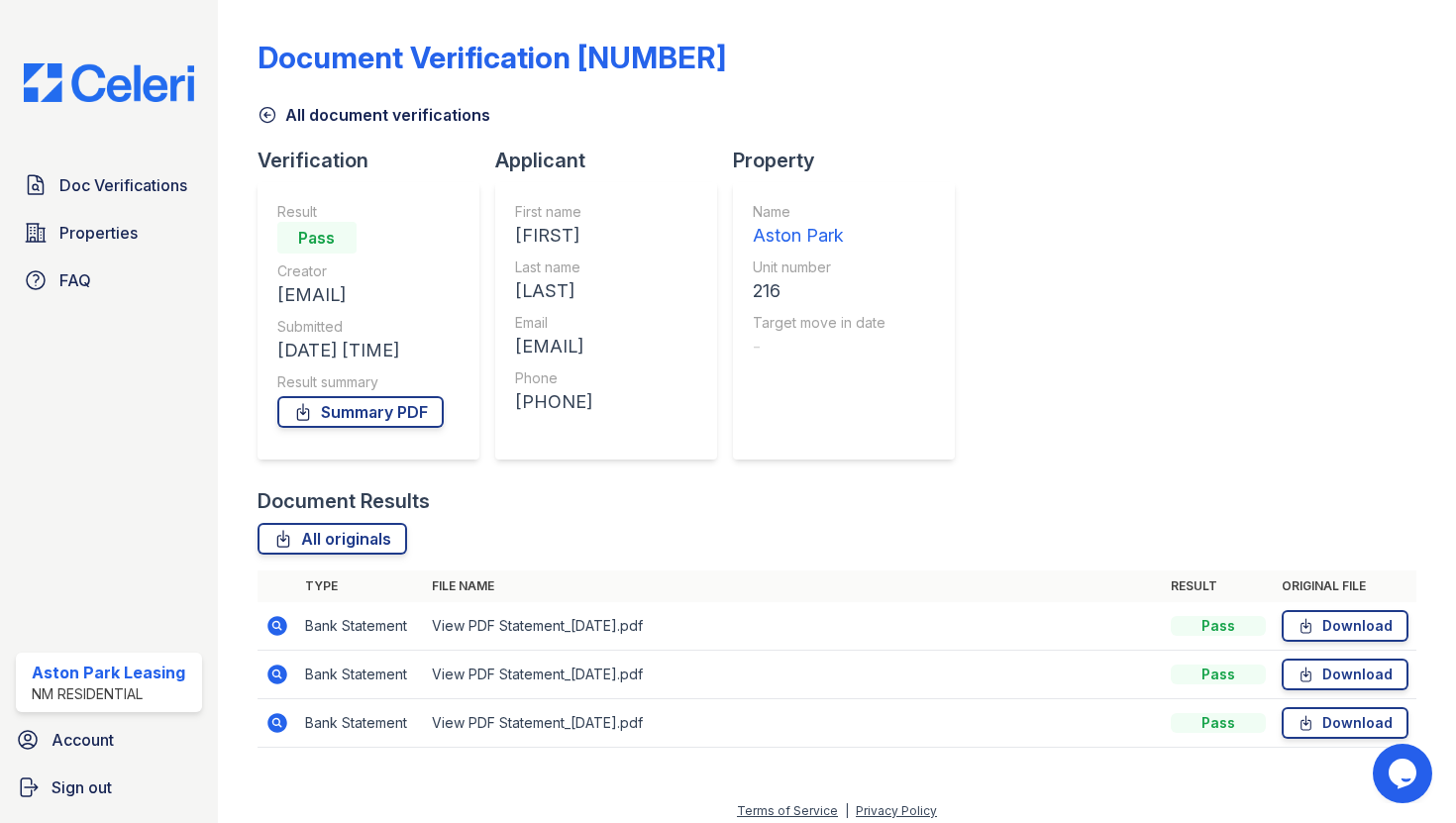 click 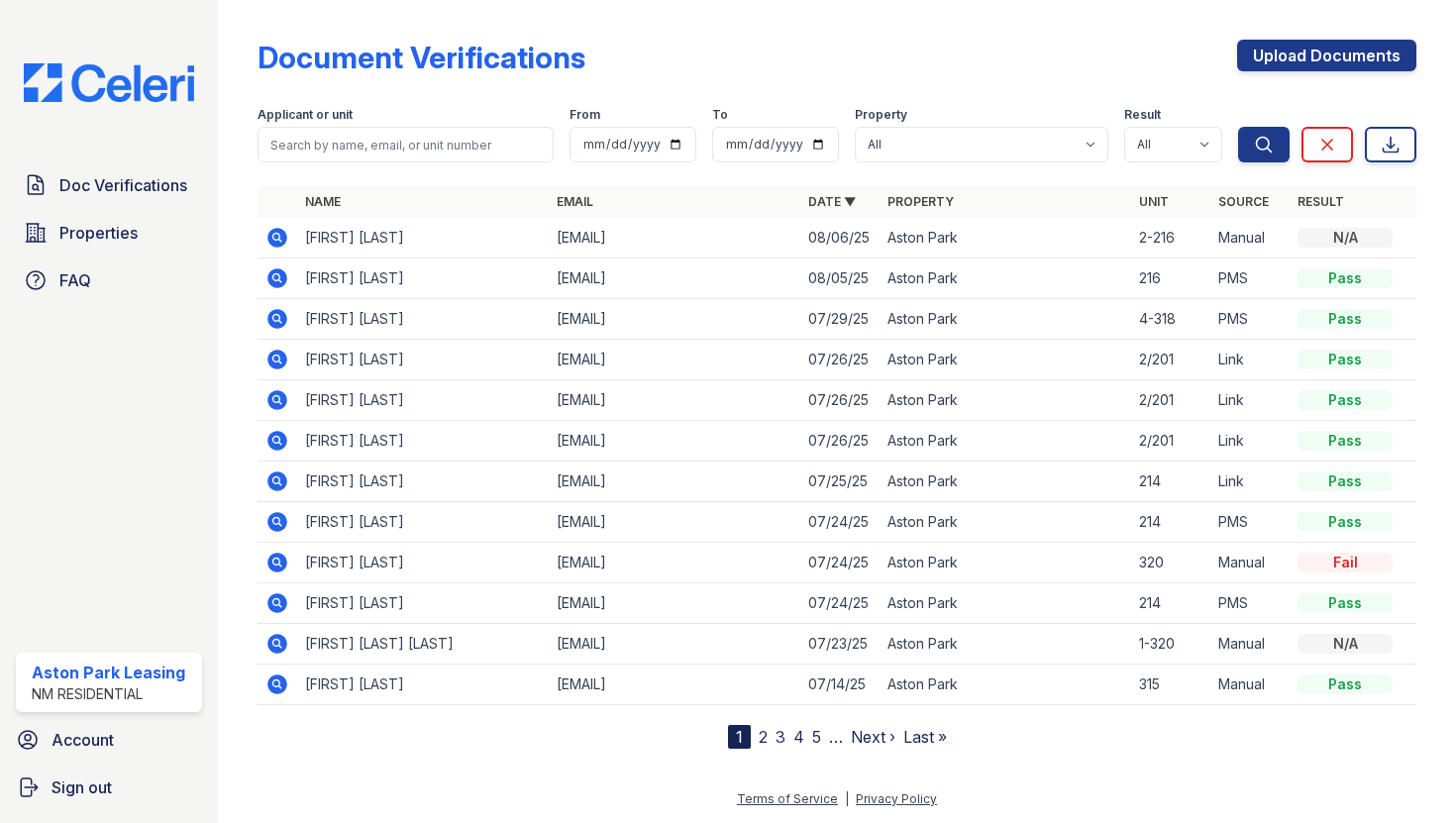 click 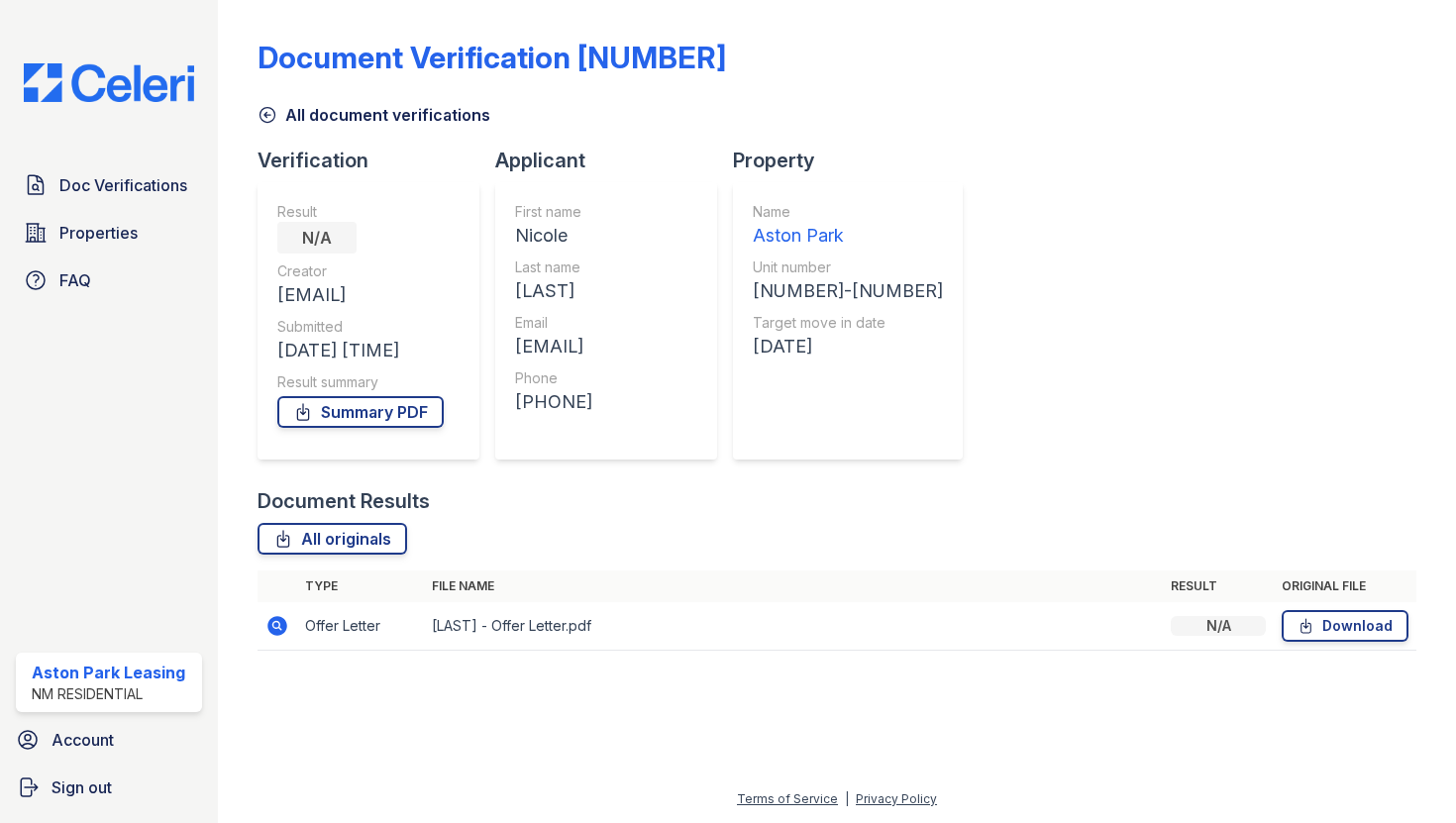 scroll, scrollTop: 0, scrollLeft: 0, axis: both 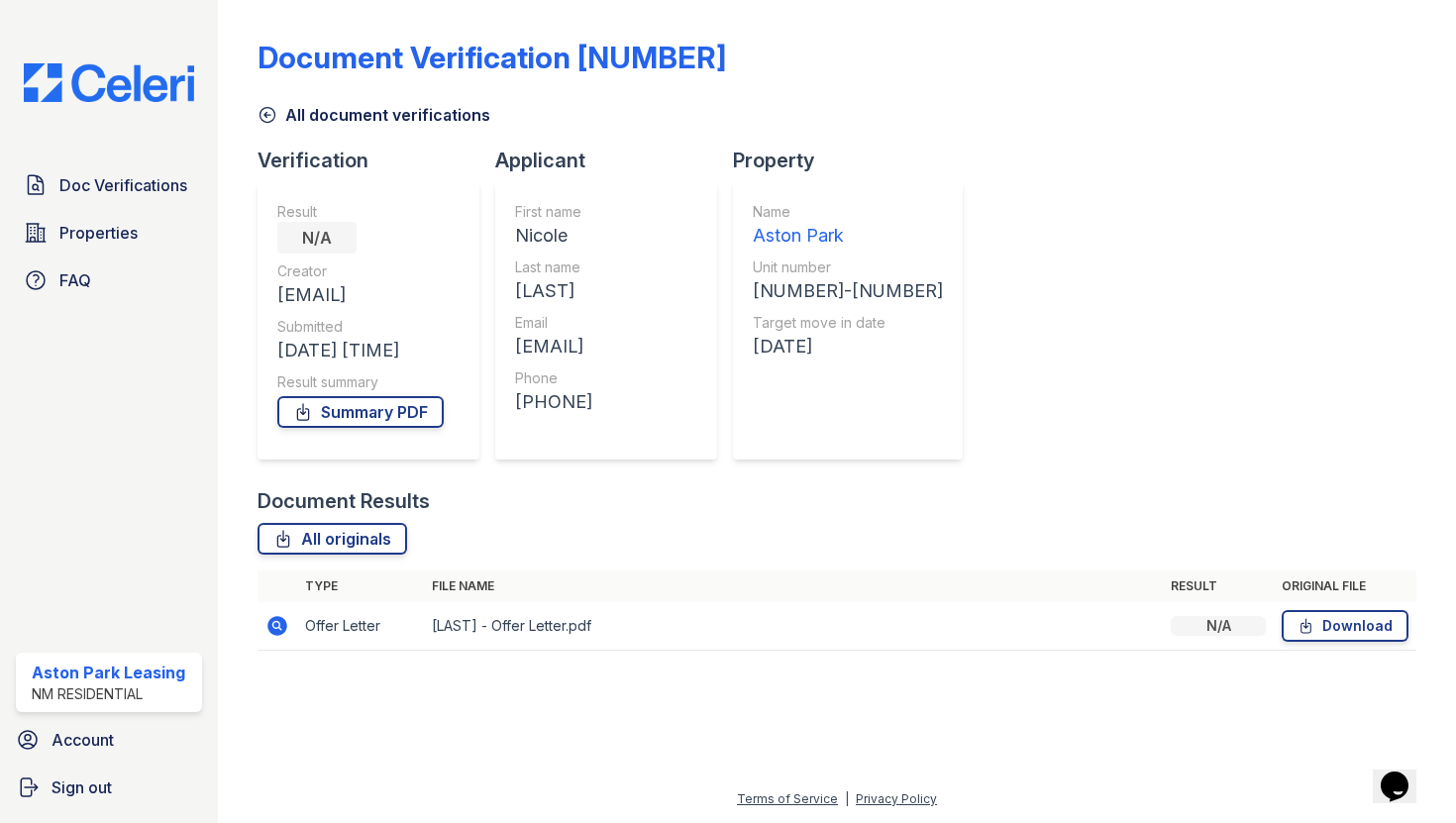 click 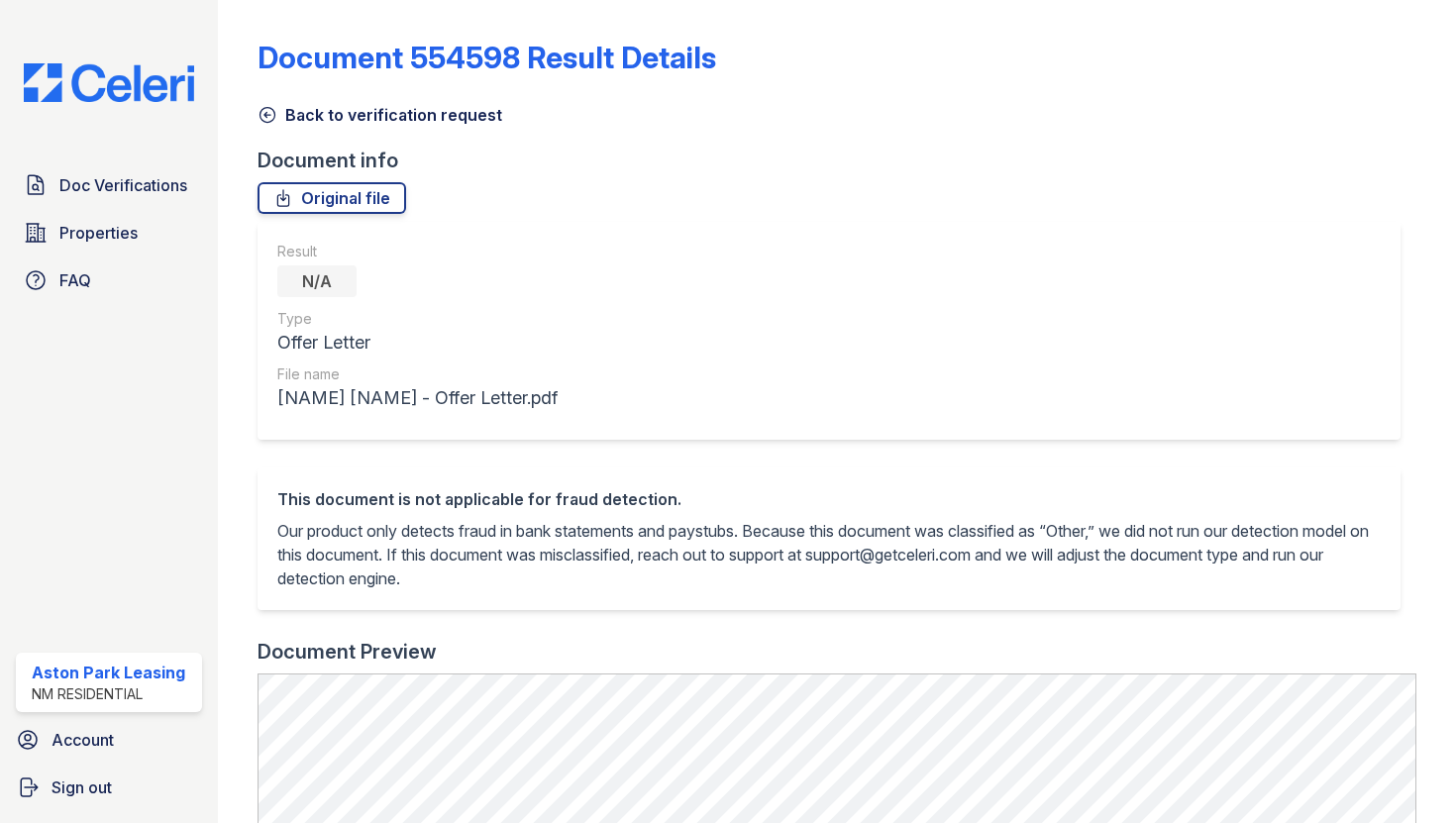 scroll, scrollTop: 0, scrollLeft: 0, axis: both 